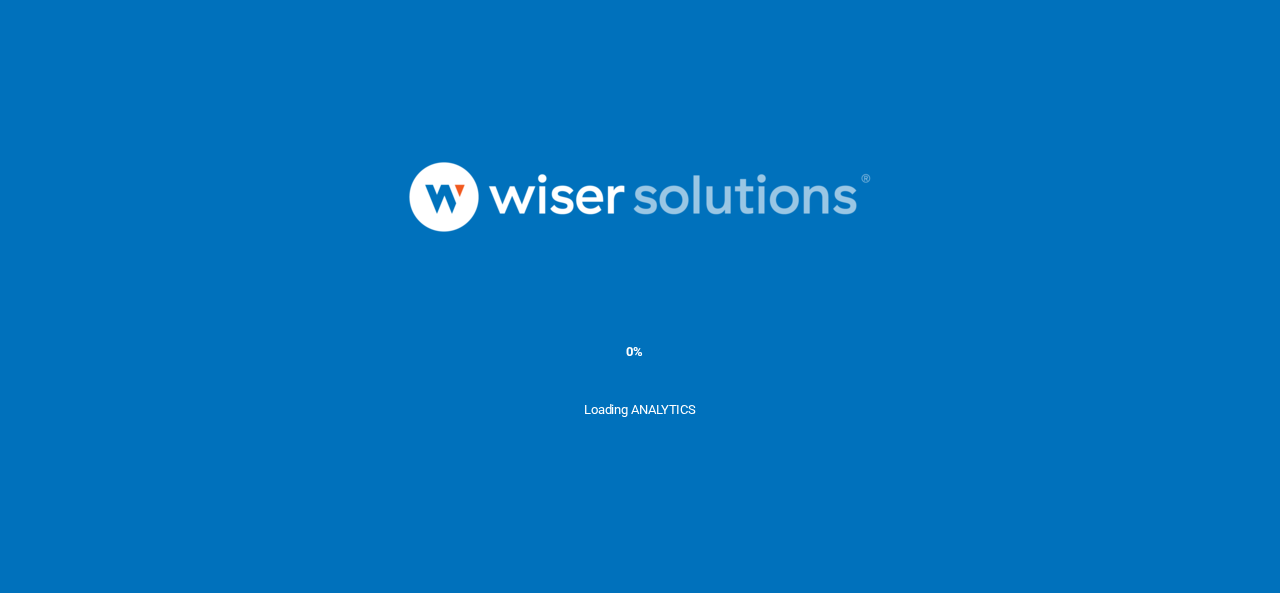 scroll, scrollTop: 0, scrollLeft: 0, axis: both 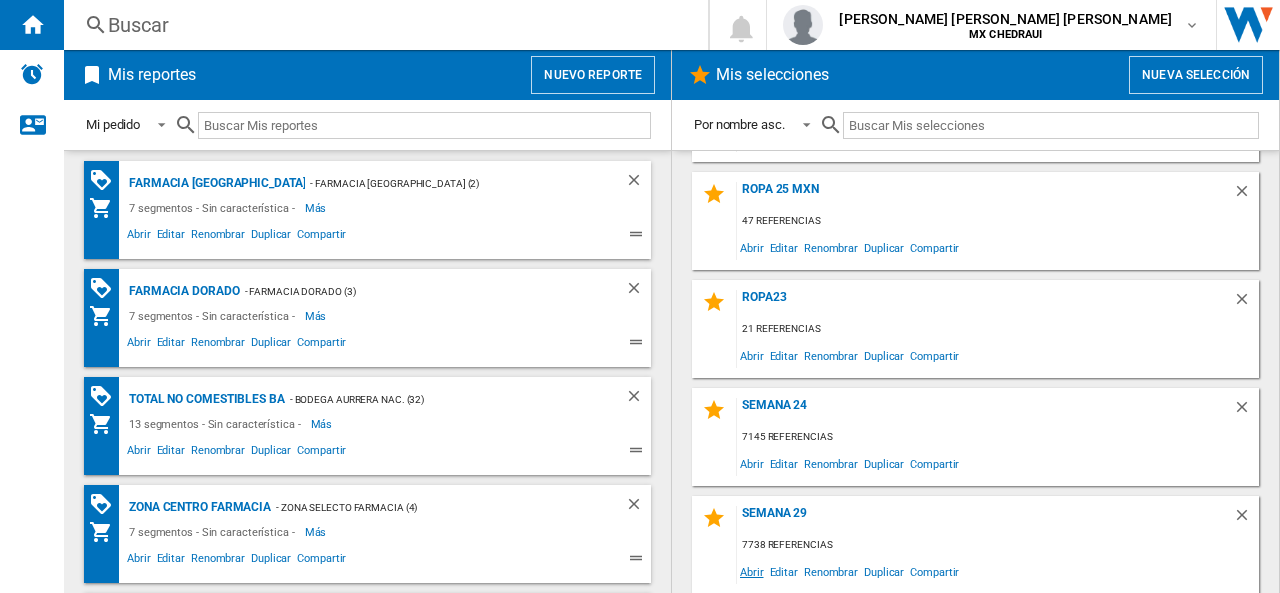 click on "Abrir" 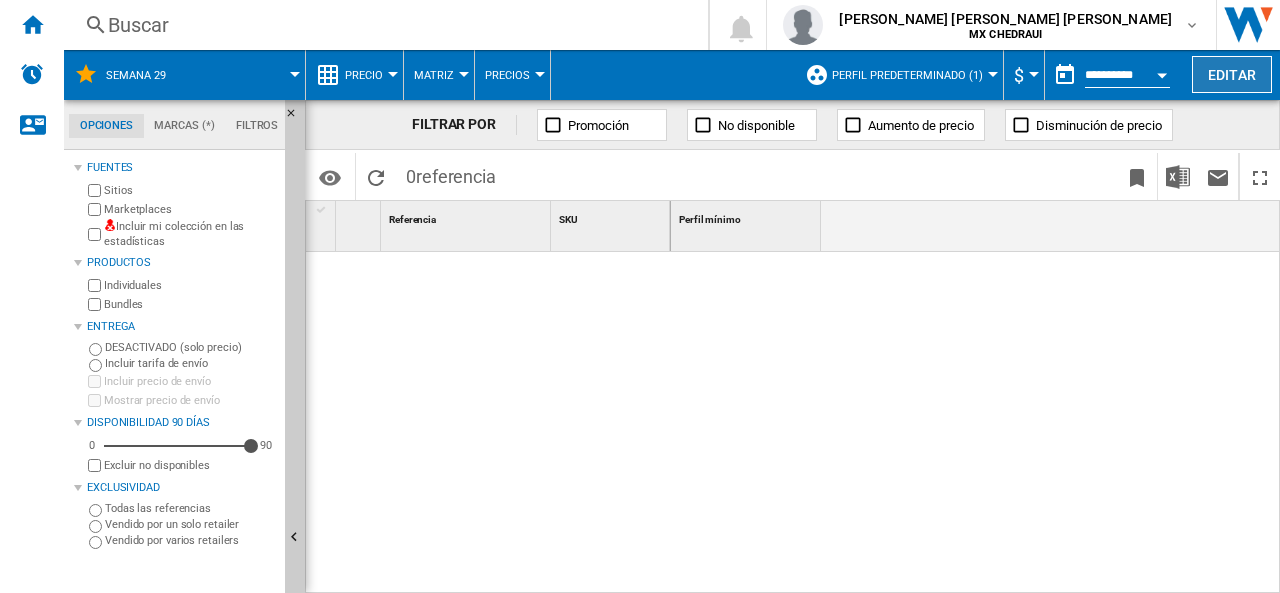 click on "Editar" at bounding box center [1232, 74] 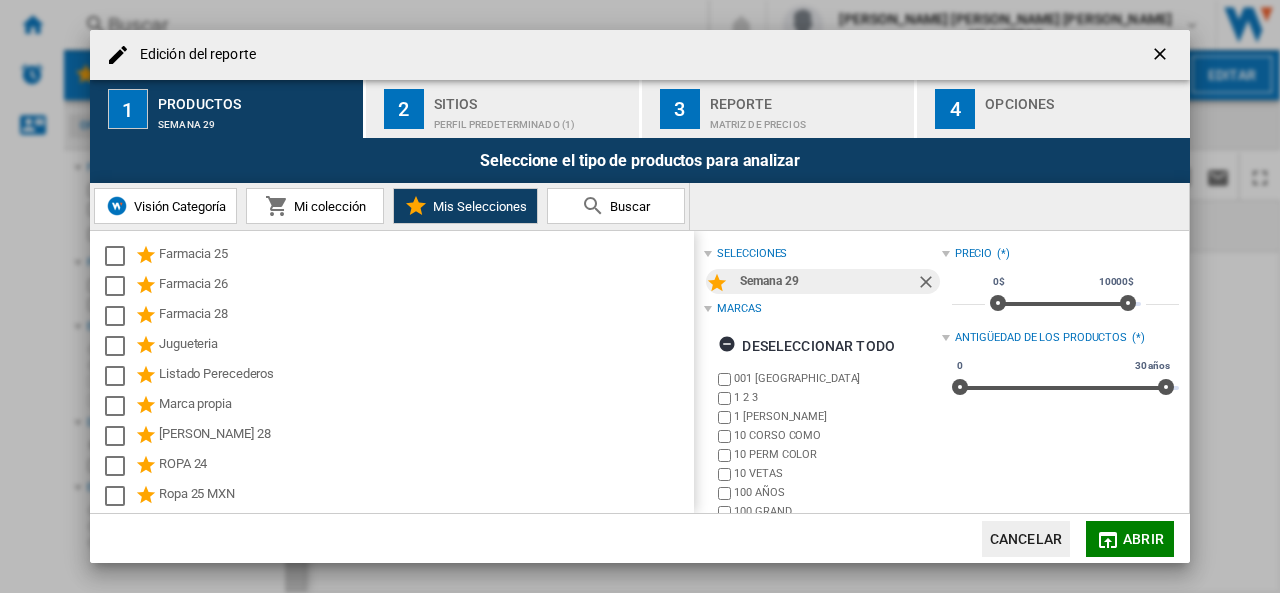 click on "2
Sitios
Perfil predeterminado (1)" at bounding box center [503, 109] 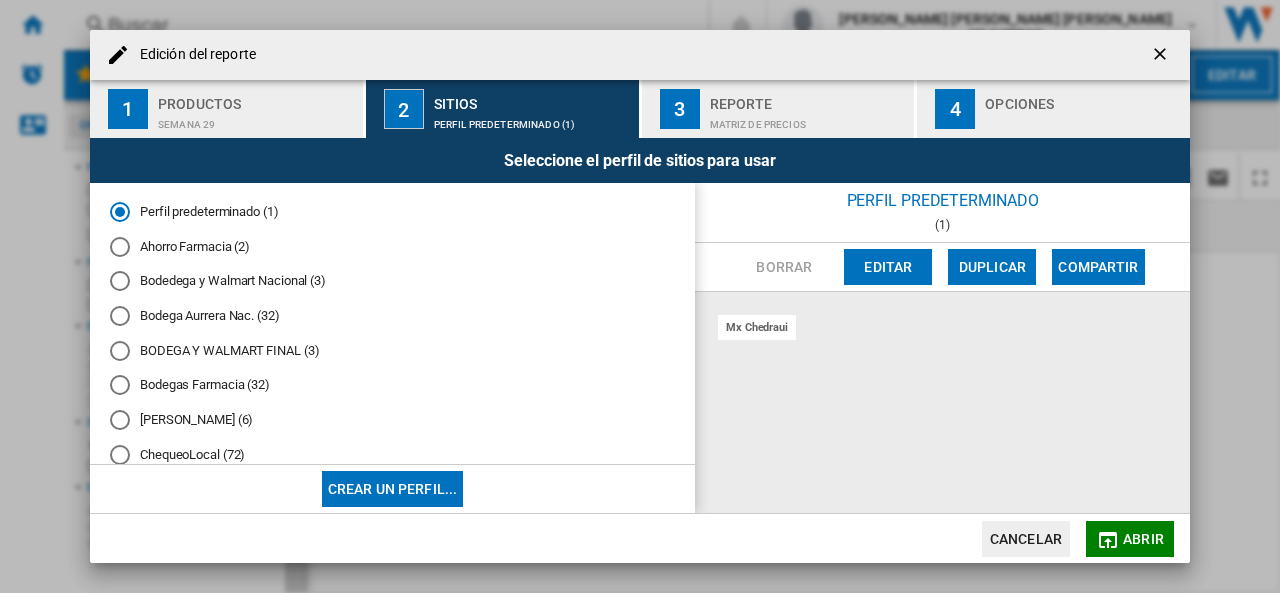 click on "Bodega Aurrera Nac. (32)" at bounding box center [392, 316] 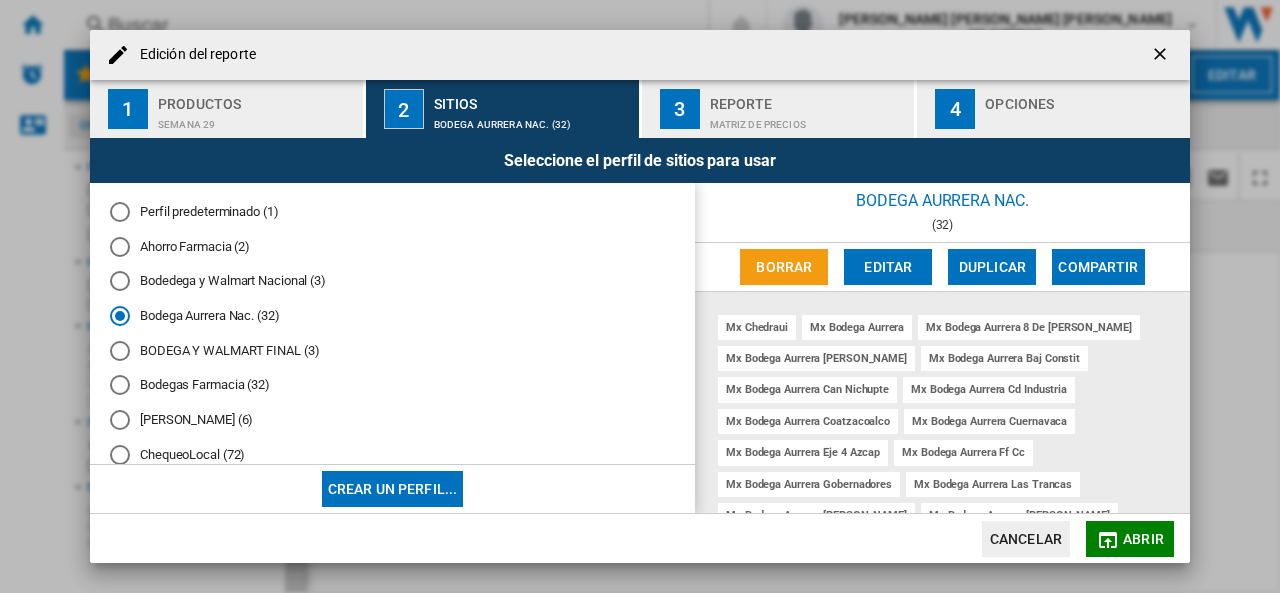 click on "Matriz de precios" at bounding box center [808, 119] 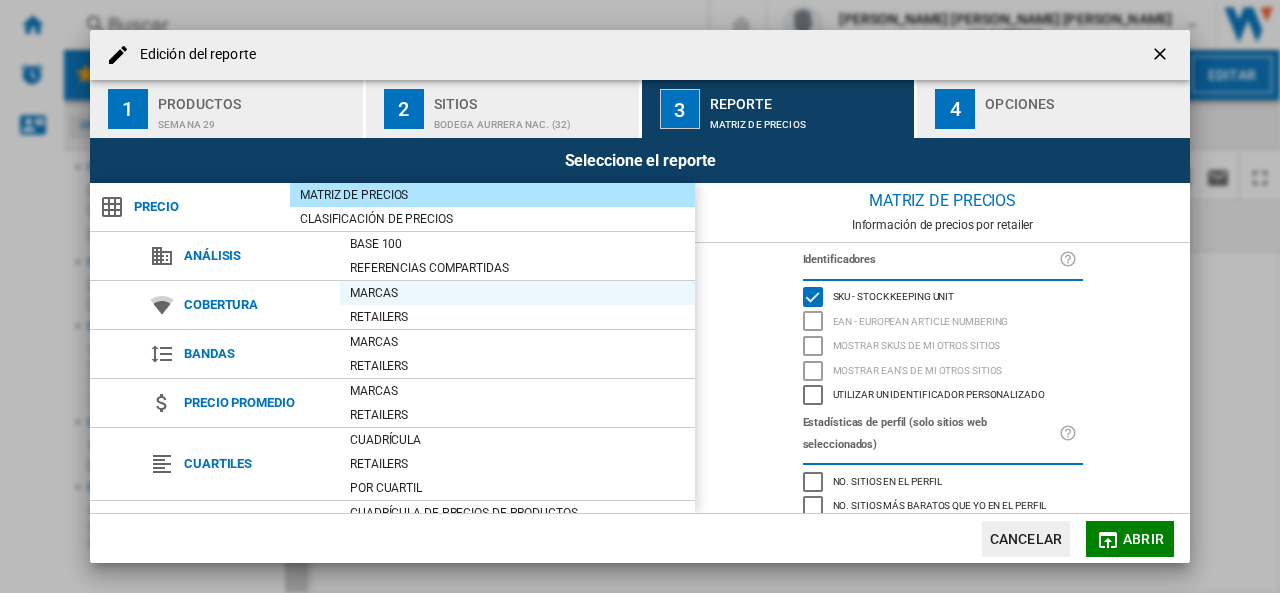 scroll, scrollTop: 232, scrollLeft: 0, axis: vertical 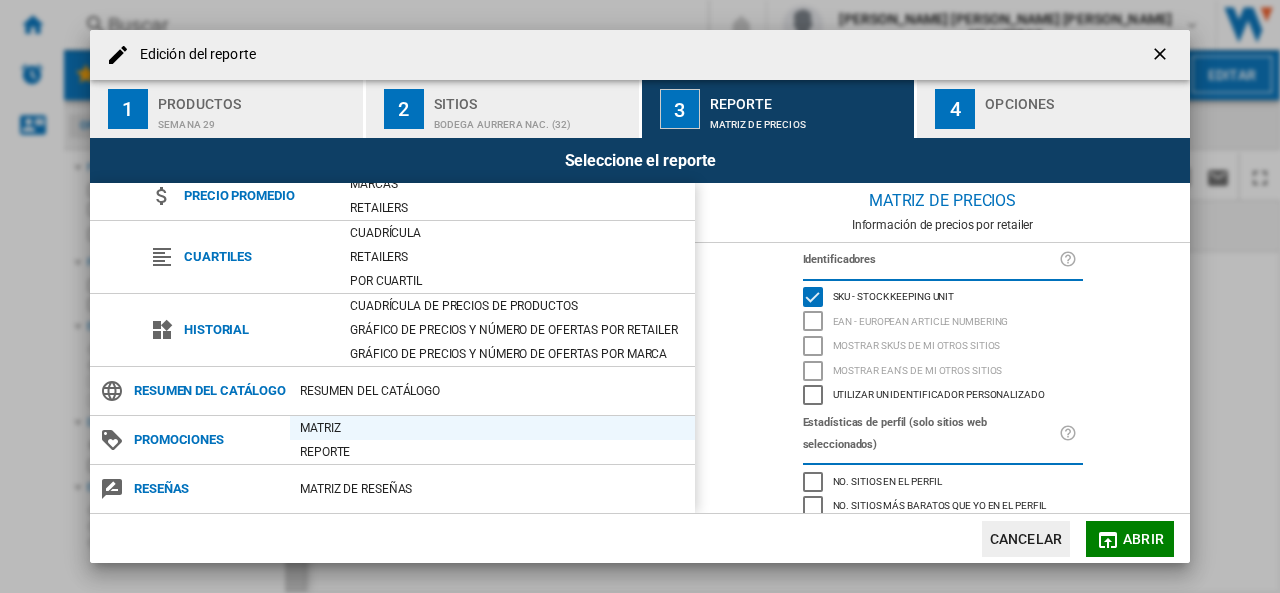 click on "Matriz" at bounding box center (492, 428) 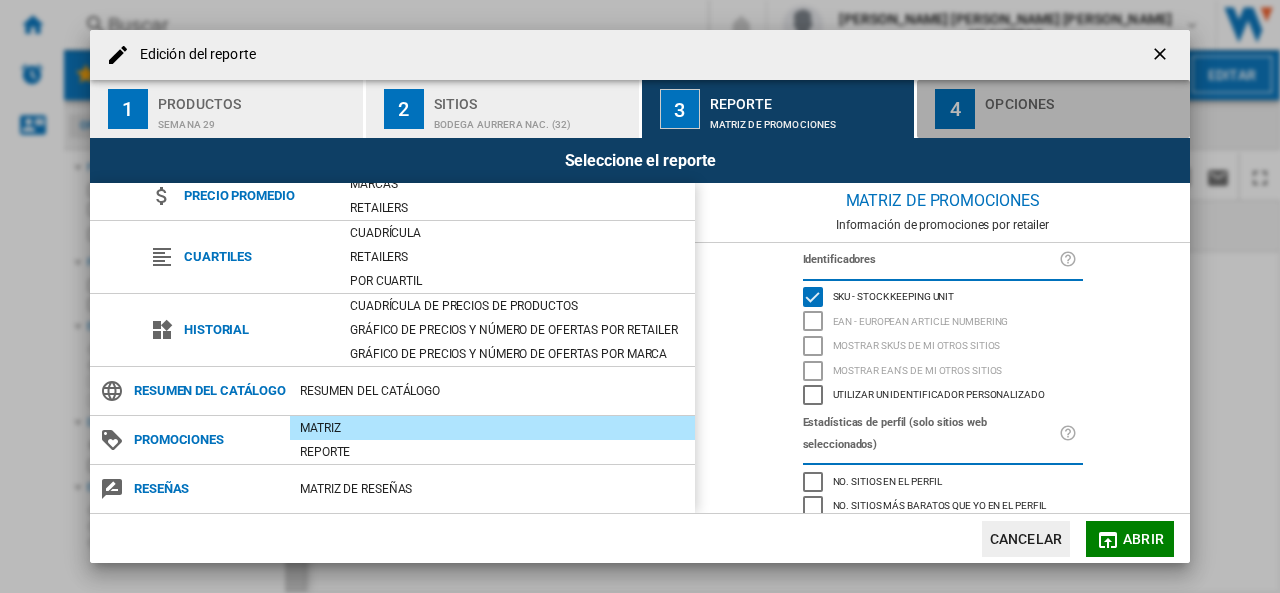 click on "4" at bounding box center (955, 109) 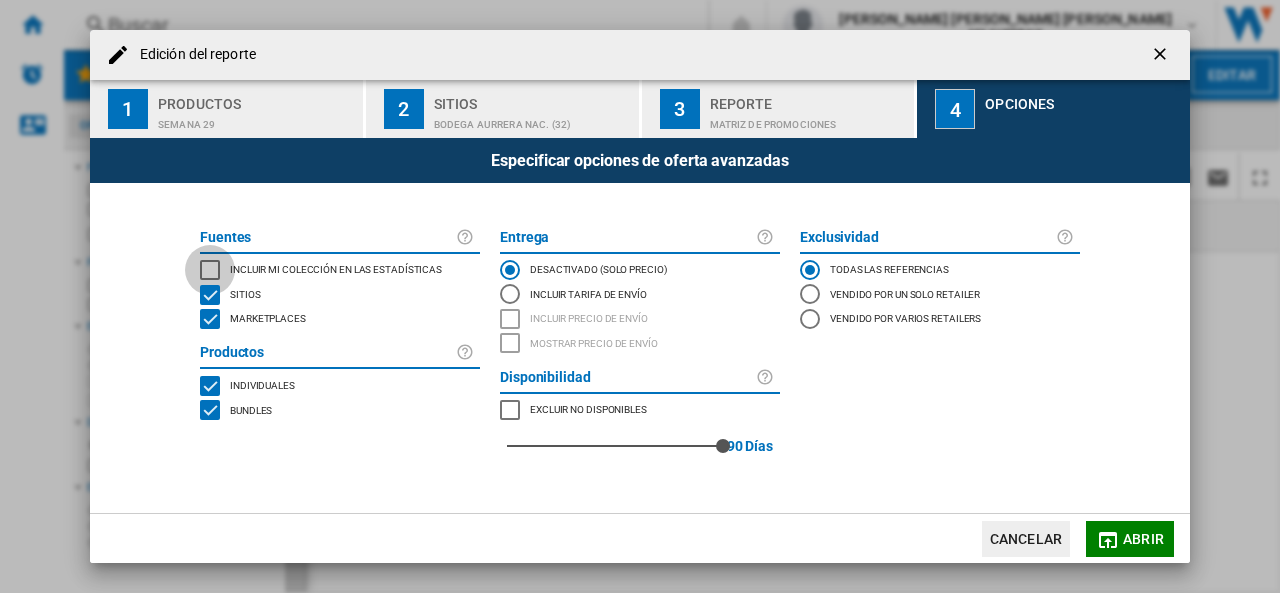 click 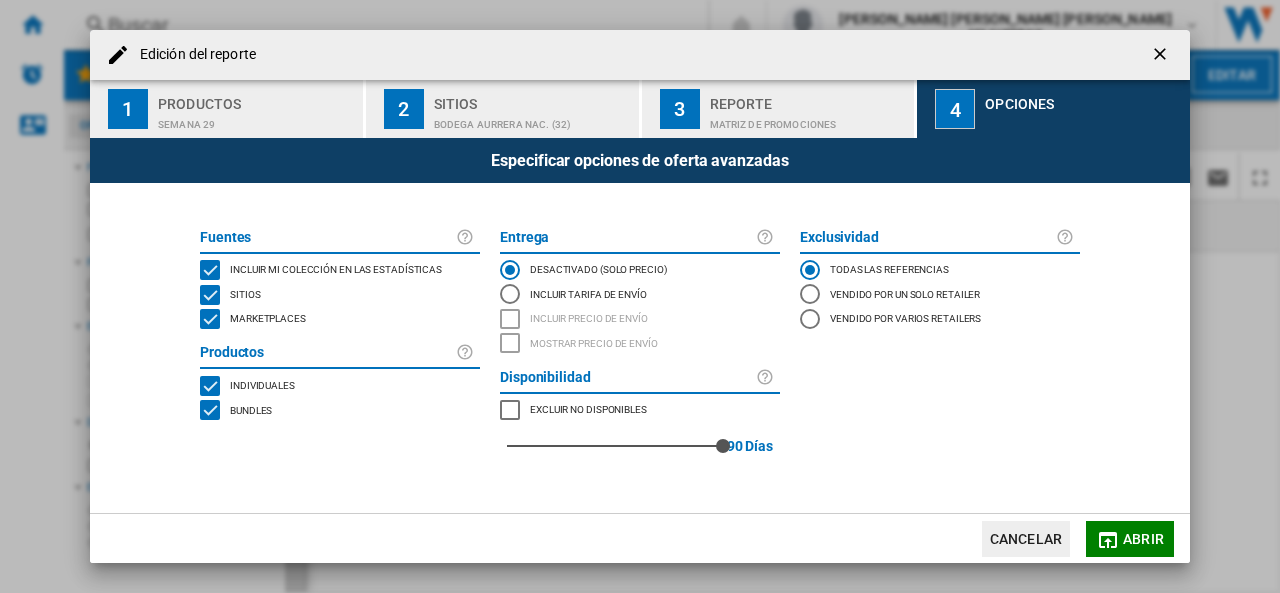 click on "Abrir" 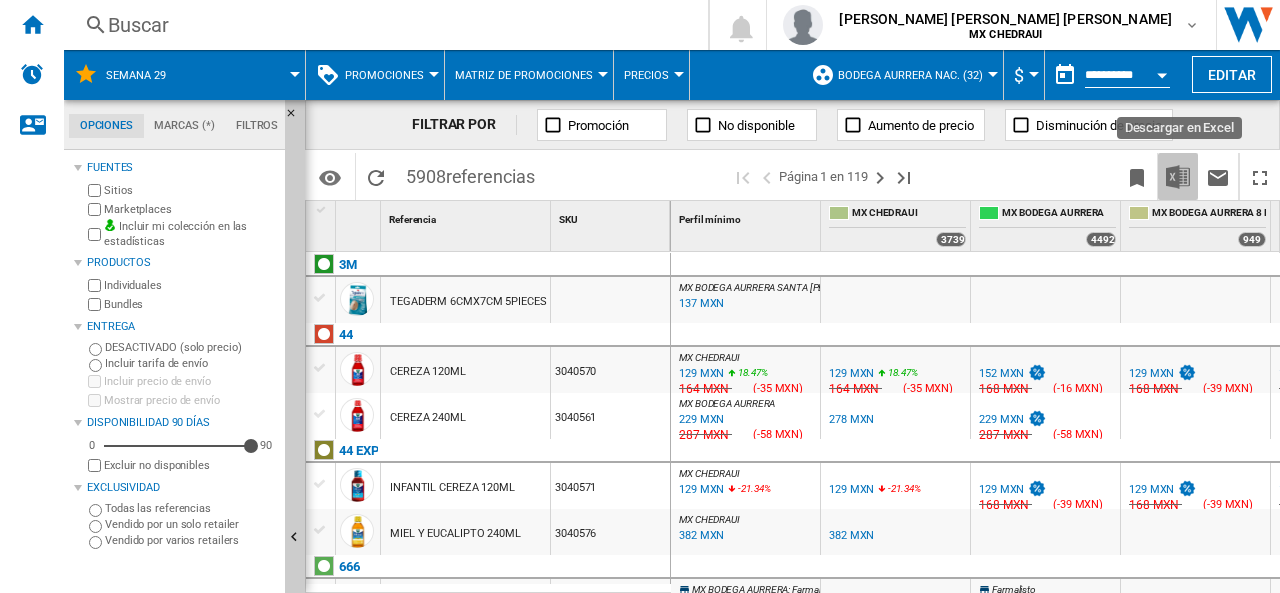 click at bounding box center (1178, 176) 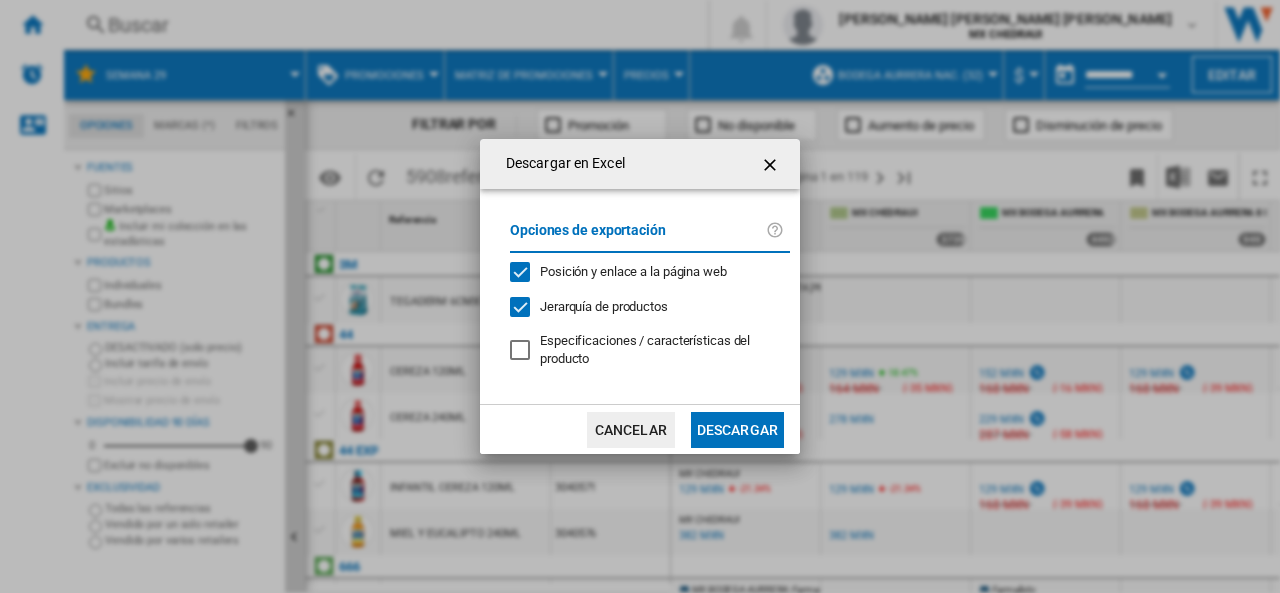 click on "Descargar" 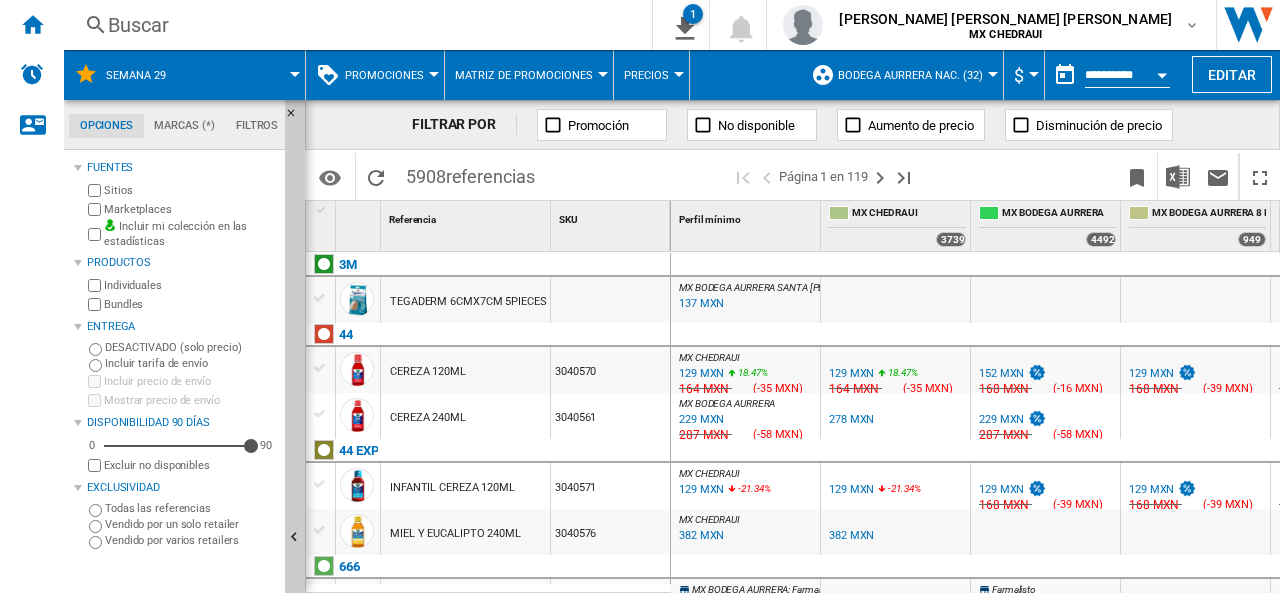 click on "Bodega Aurrera Nac. (32)" at bounding box center (910, 75) 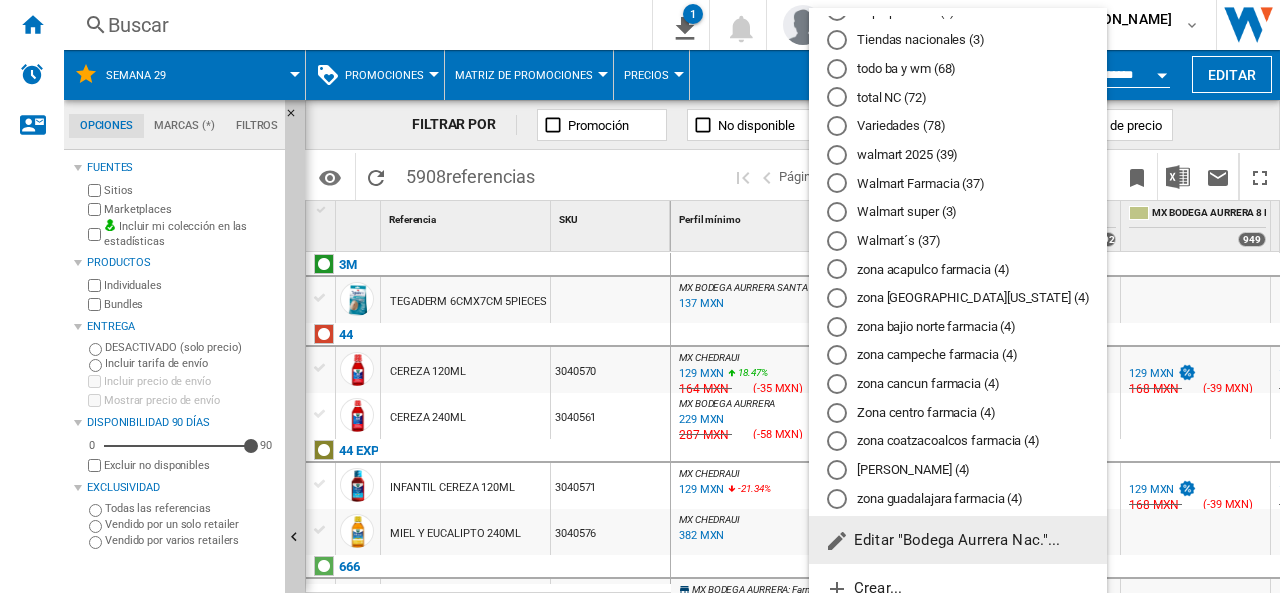 scroll, scrollTop: 598, scrollLeft: 0, axis: vertical 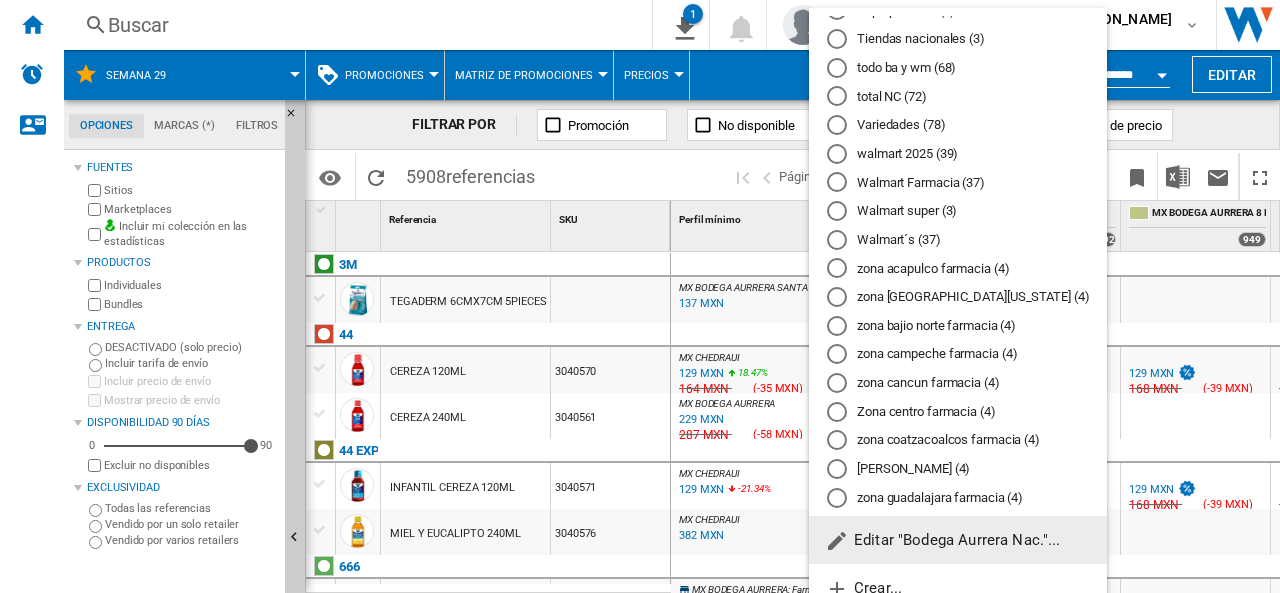 click on "Walmart Farmacia (37)" at bounding box center (958, 182) 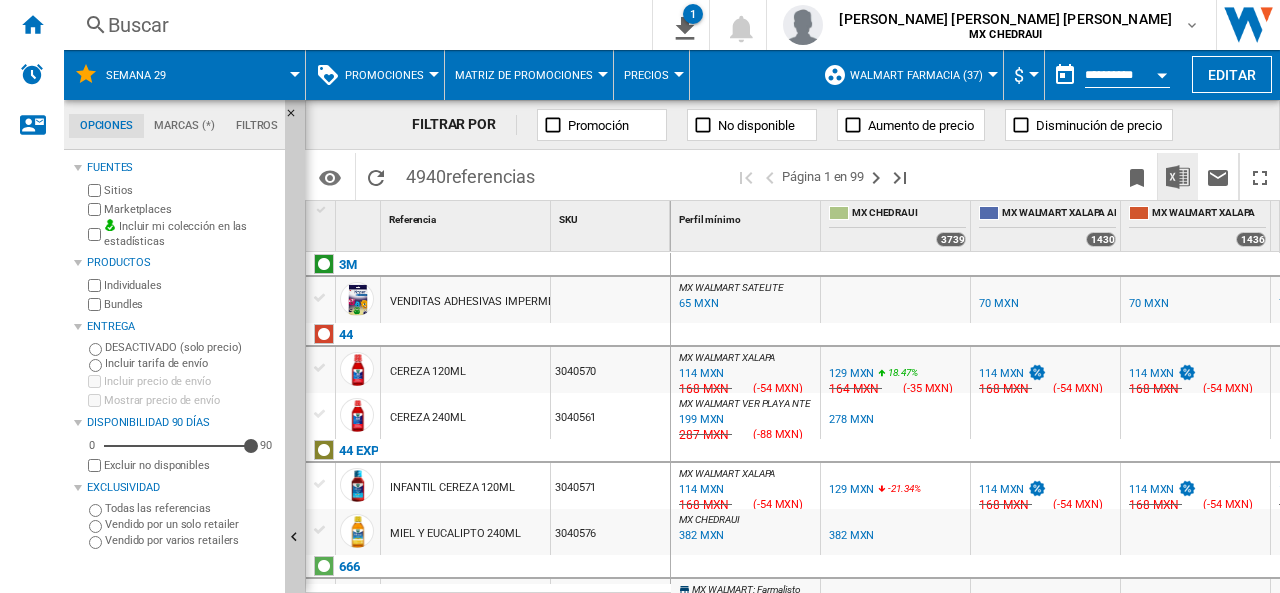 click at bounding box center [1178, 177] 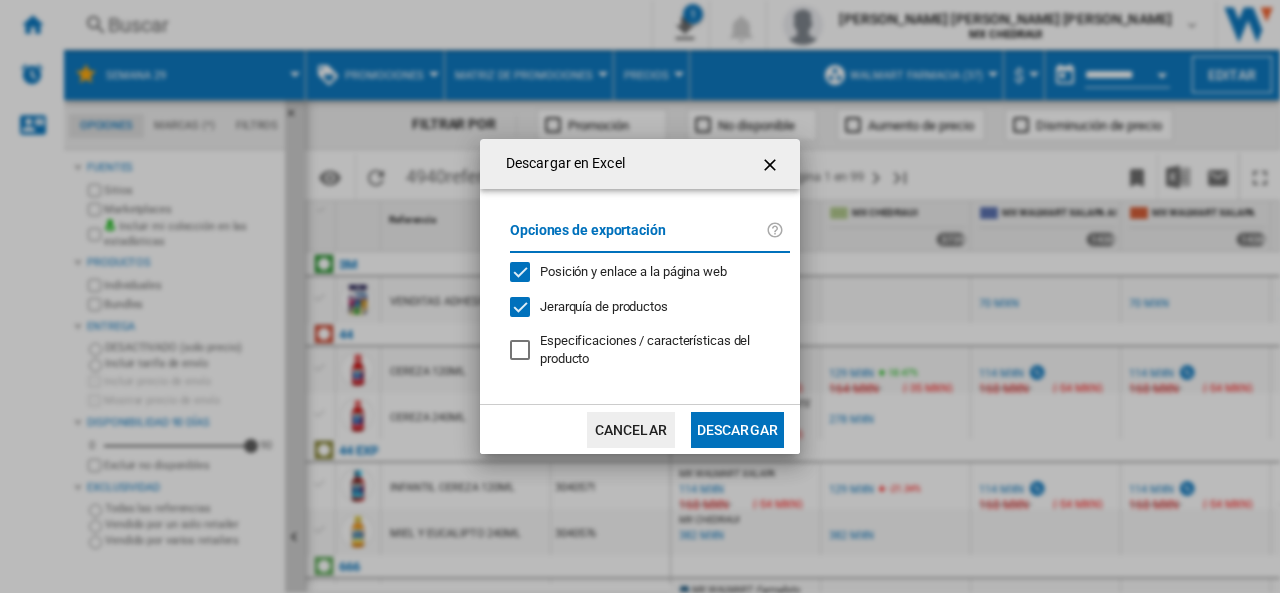 click on "Descargar" 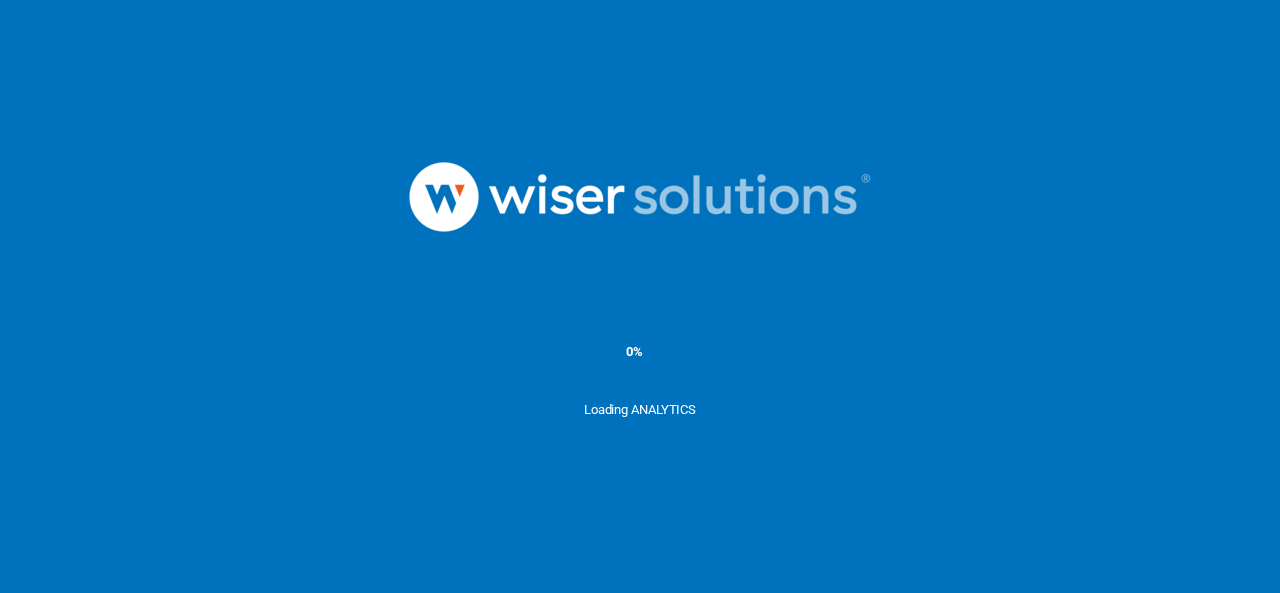 scroll, scrollTop: 0, scrollLeft: 0, axis: both 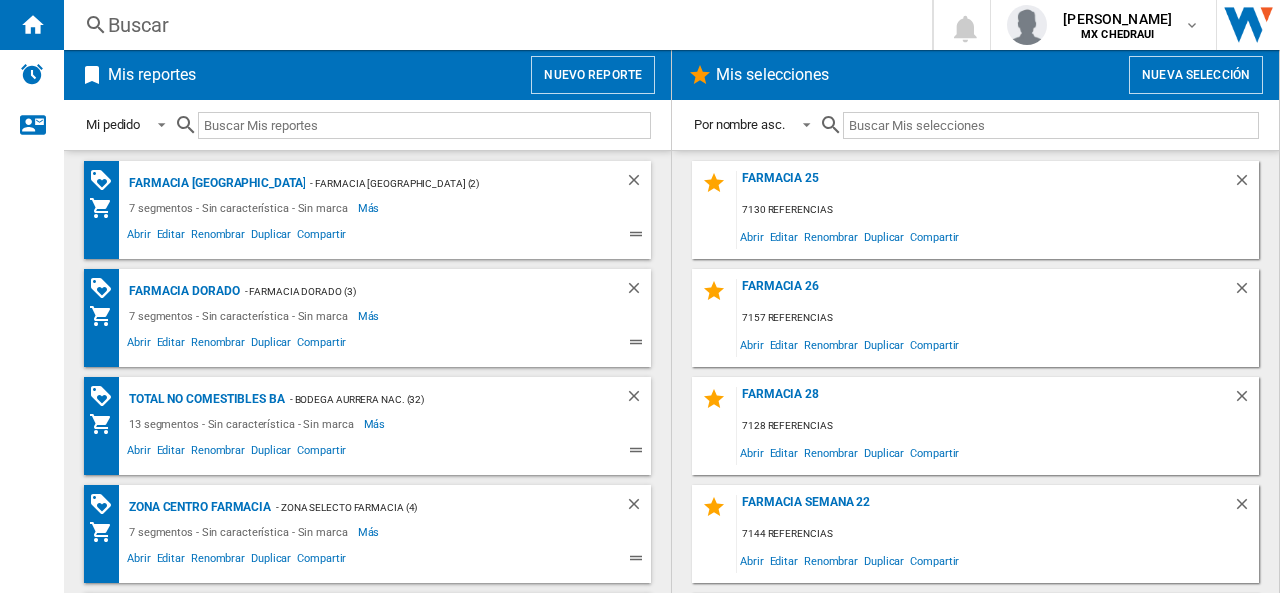 click on "Nuevo reporte" at bounding box center [593, 75] 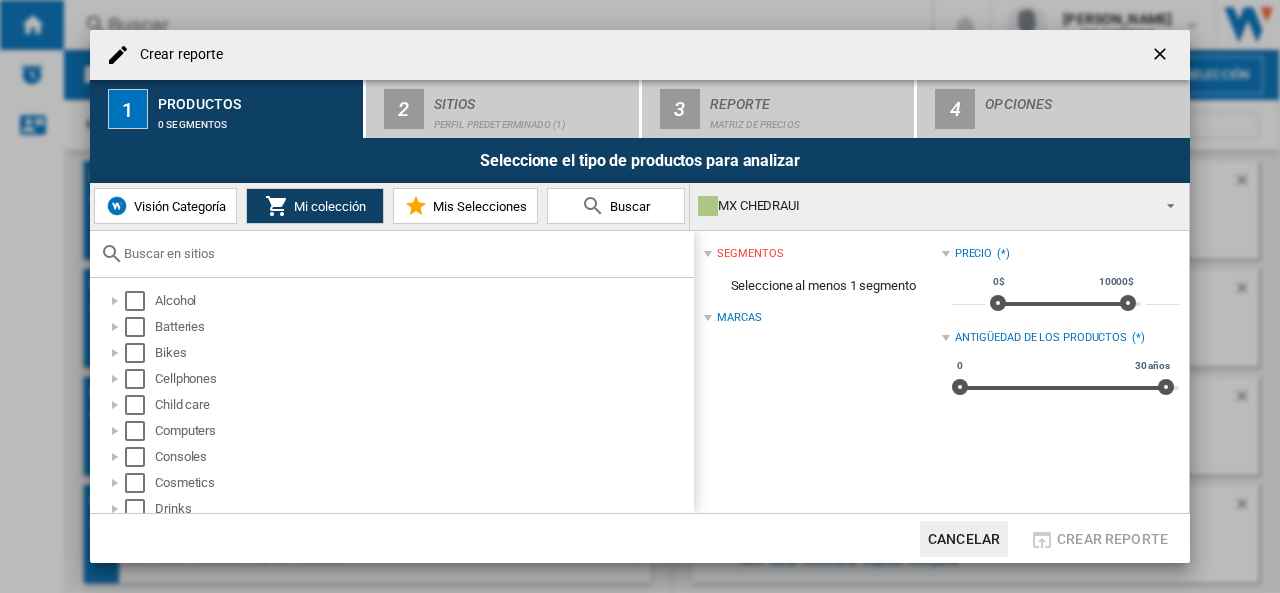 click on "MX CHEDRAUI" at bounding box center [923, 206] 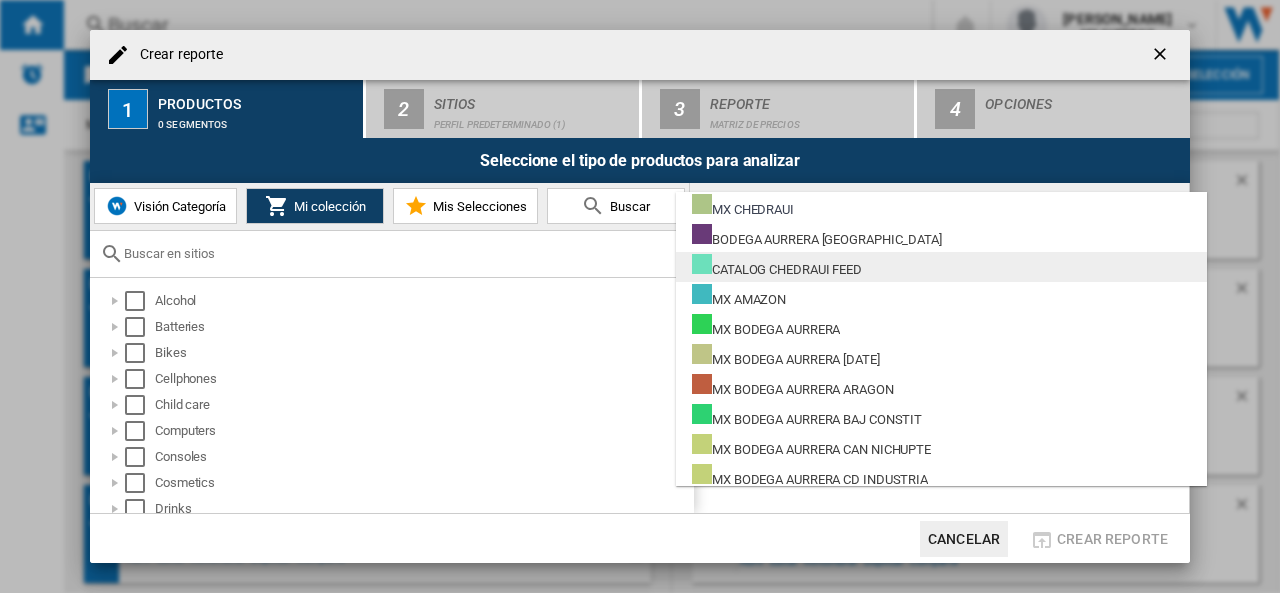 click on "CATALOG CHEDRAUI FEED" at bounding box center [777, 266] 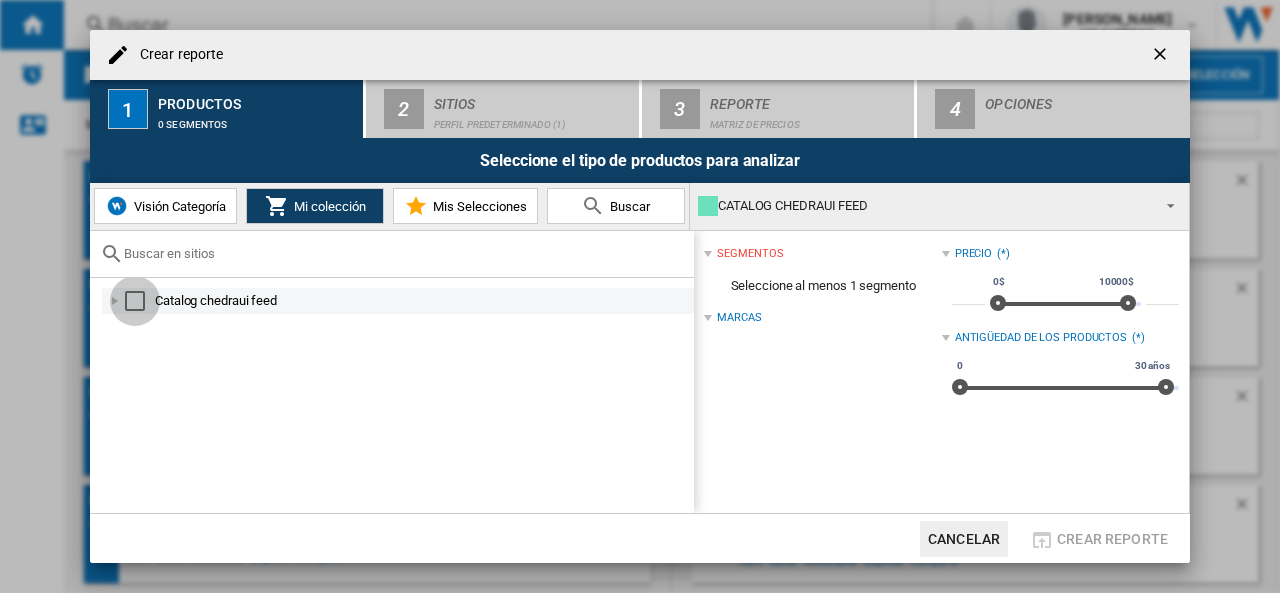 click at bounding box center (135, 301) 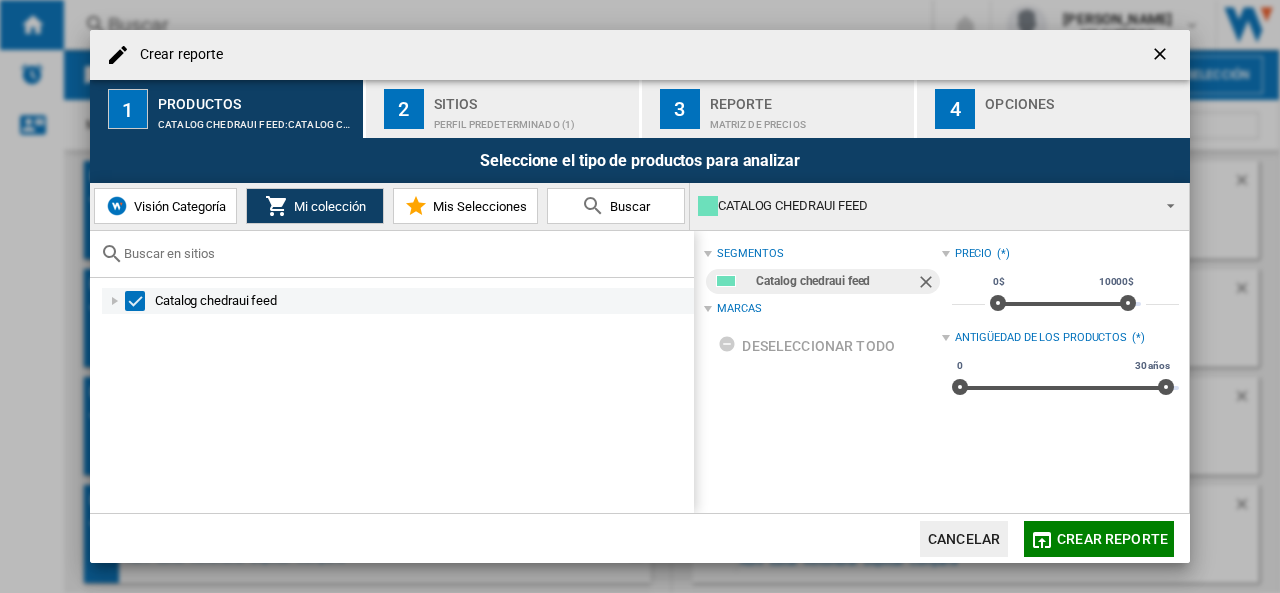 click at bounding box center [115, 301] 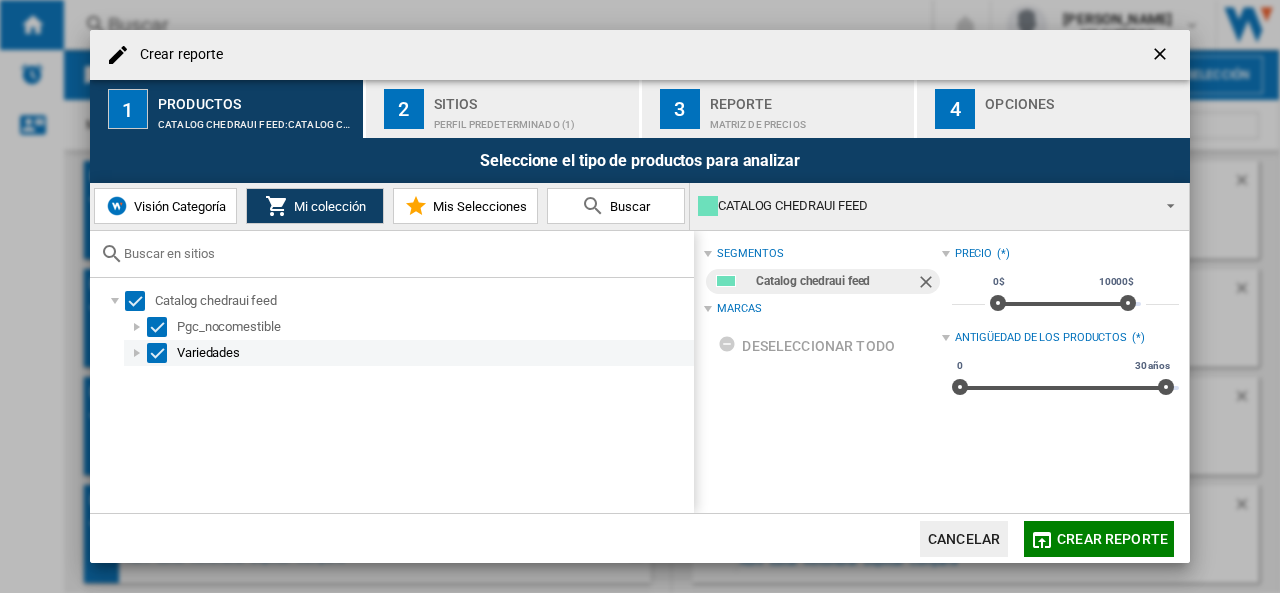 click at bounding box center [137, 353] 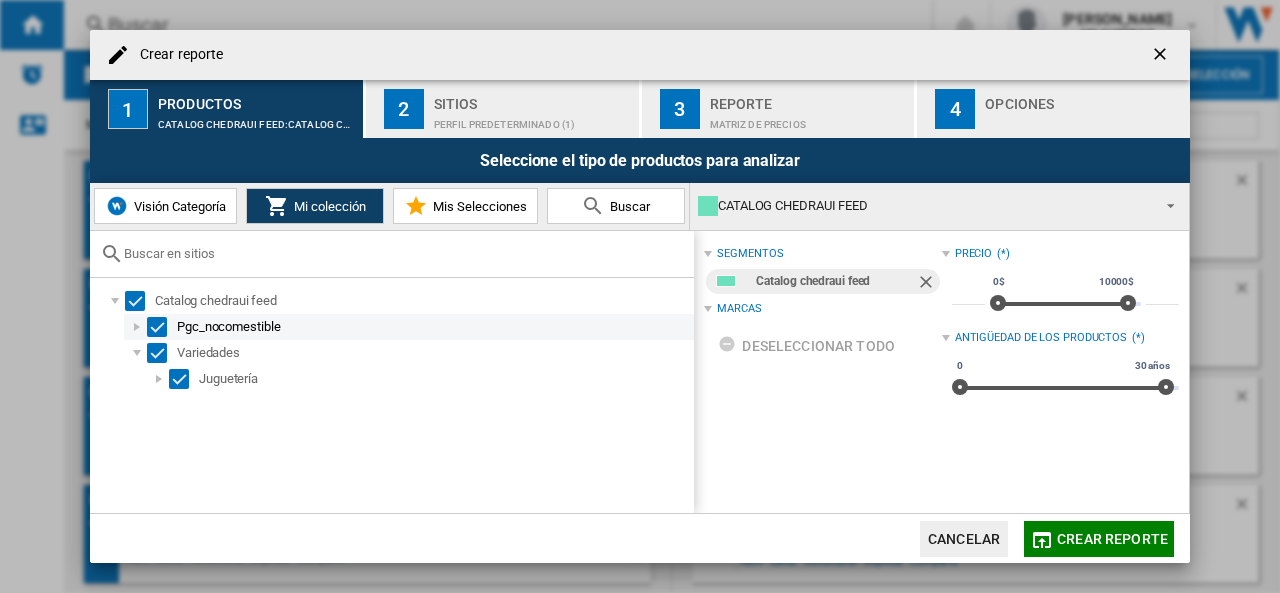 click at bounding box center [137, 327] 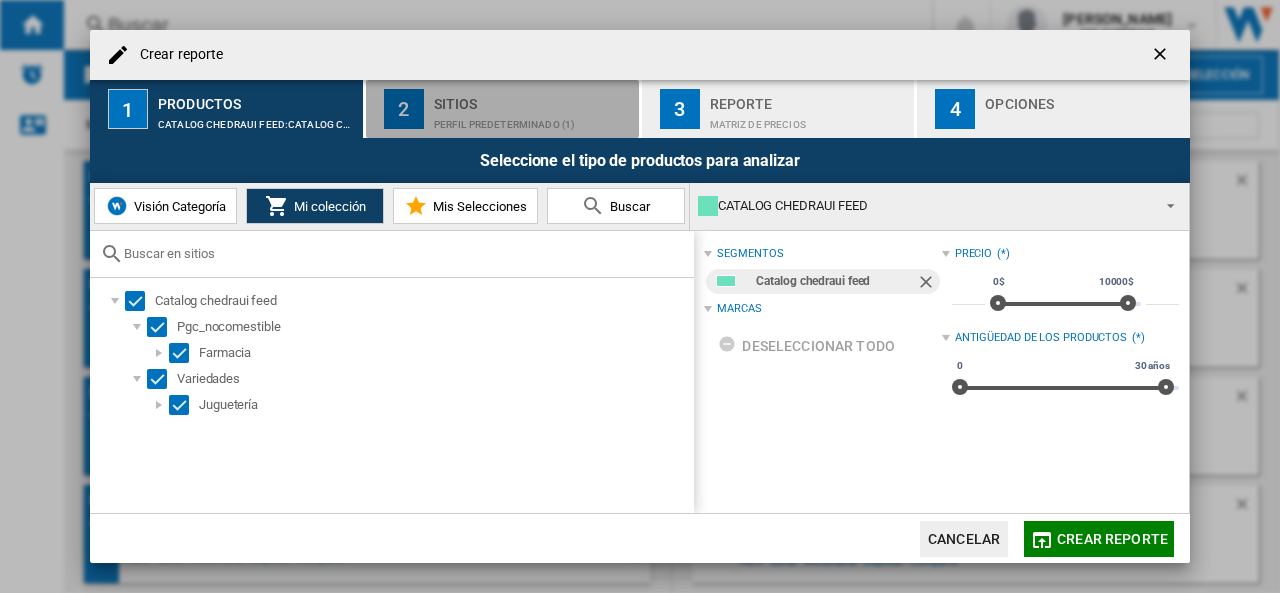 click on "Perfil predeterminado (1)" at bounding box center [532, 119] 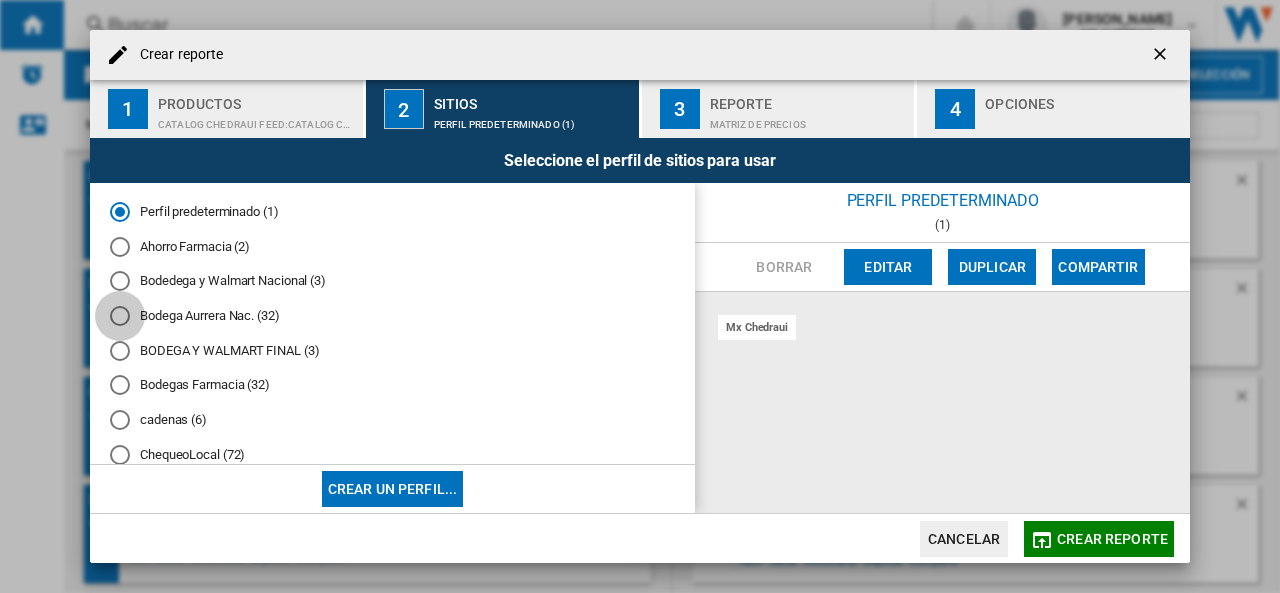 click at bounding box center (120, 316) 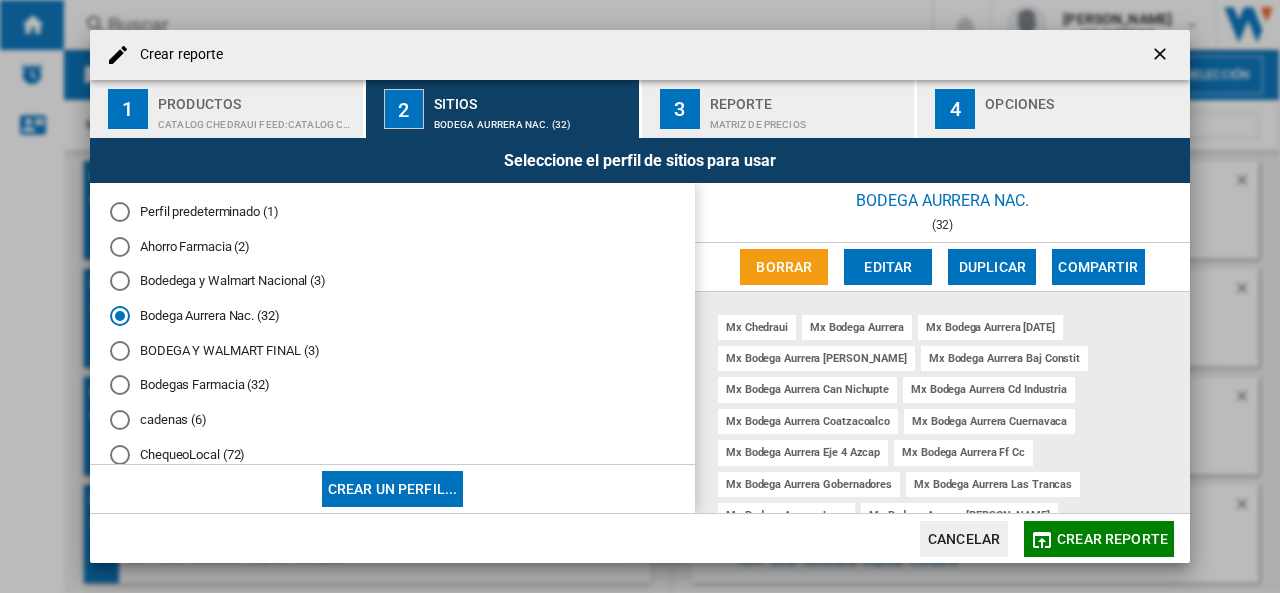 click on "Reporte" at bounding box center [808, 98] 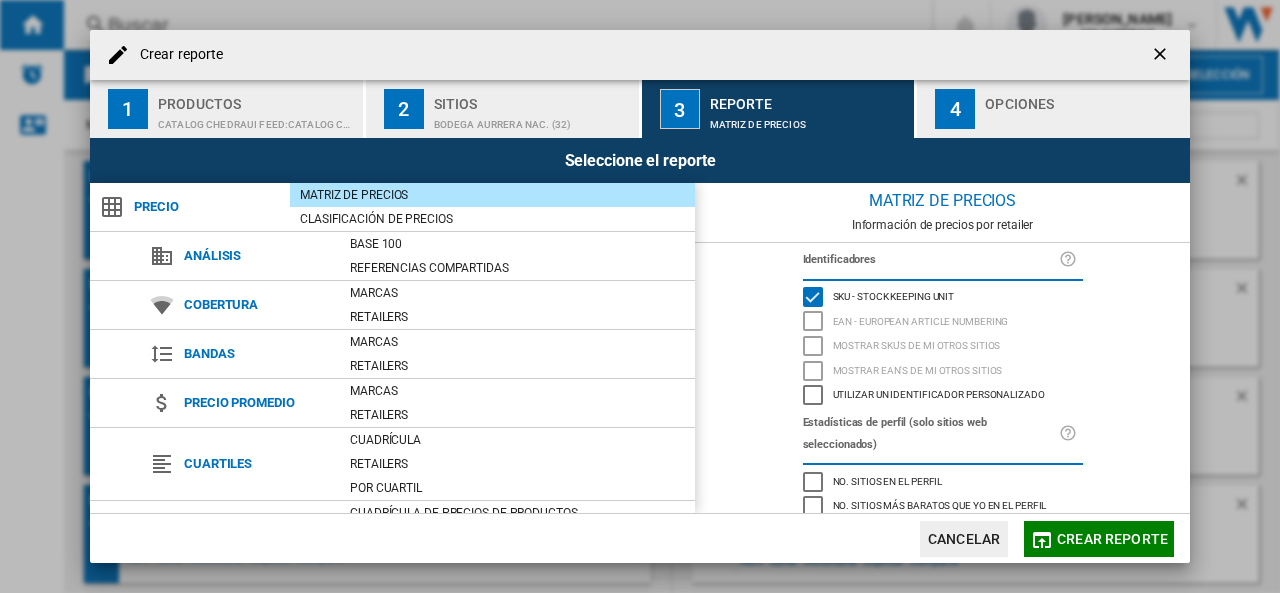 scroll, scrollTop: 232, scrollLeft: 0, axis: vertical 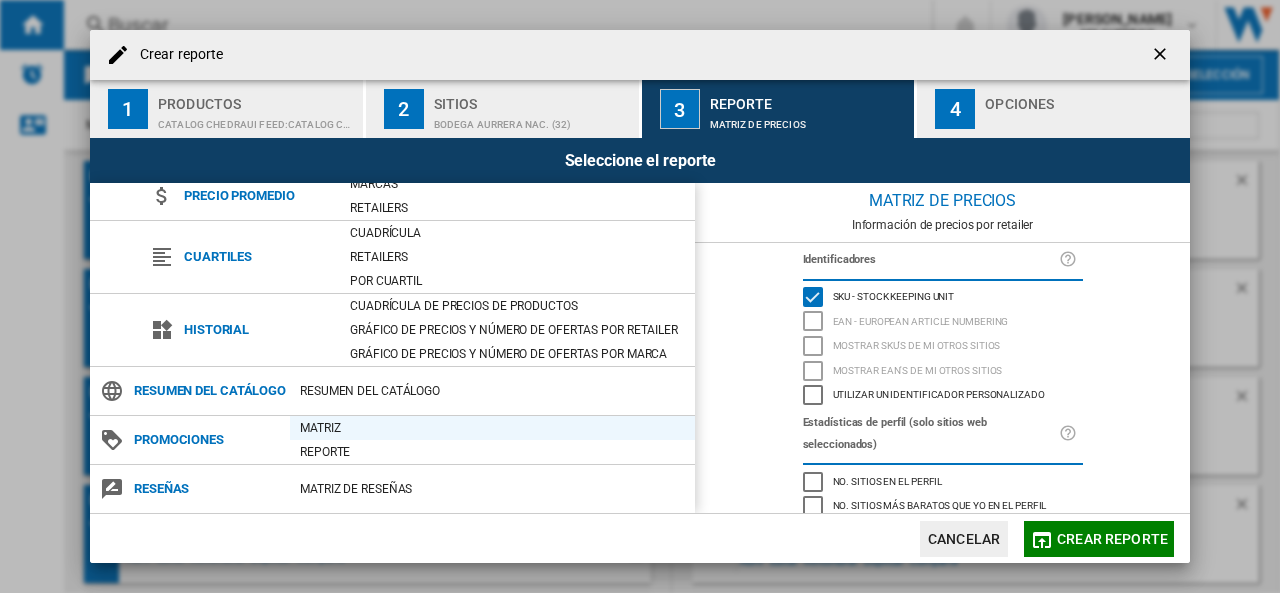 click on "Matriz" at bounding box center (492, 428) 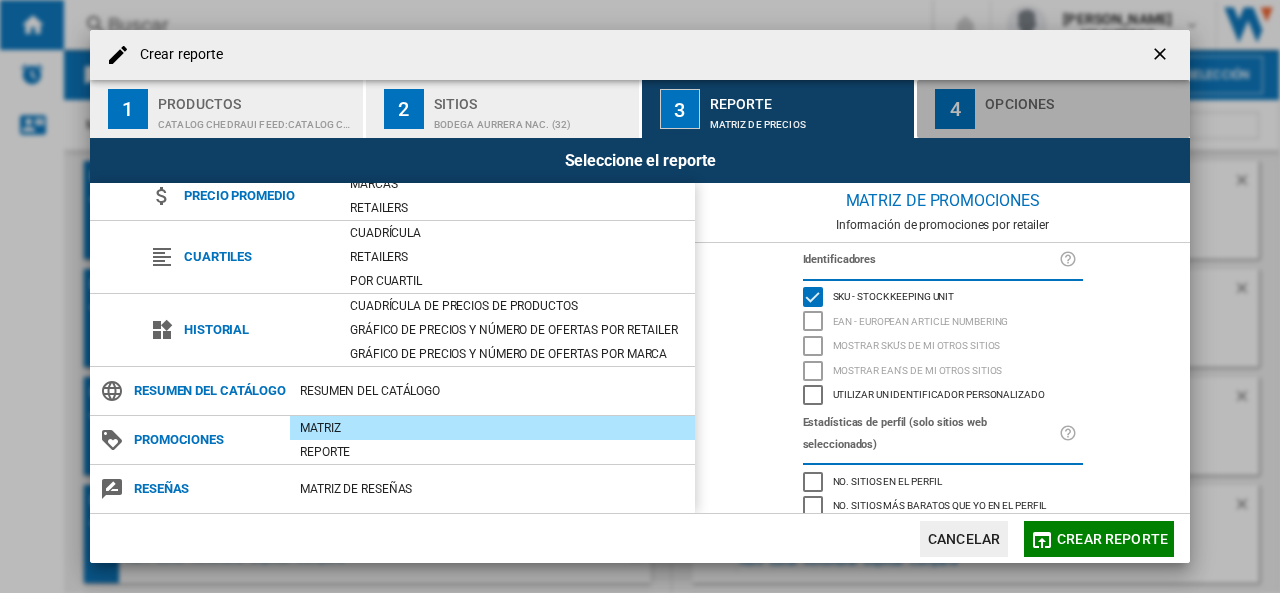 click on "4" at bounding box center (955, 109) 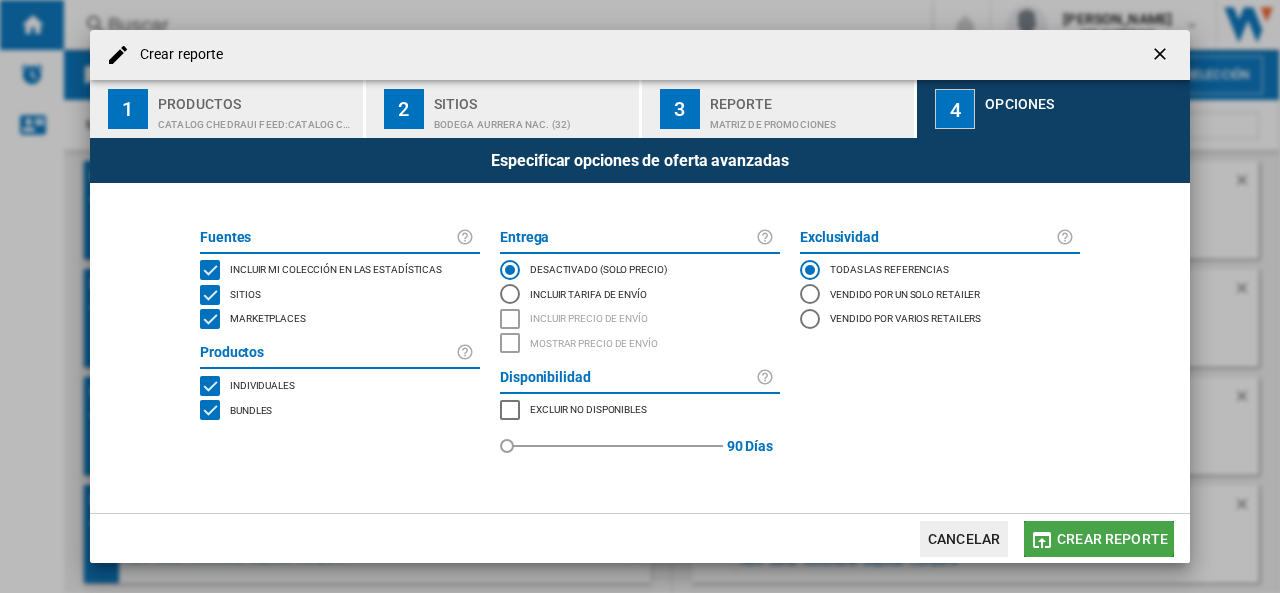 click on "Crear reporte" 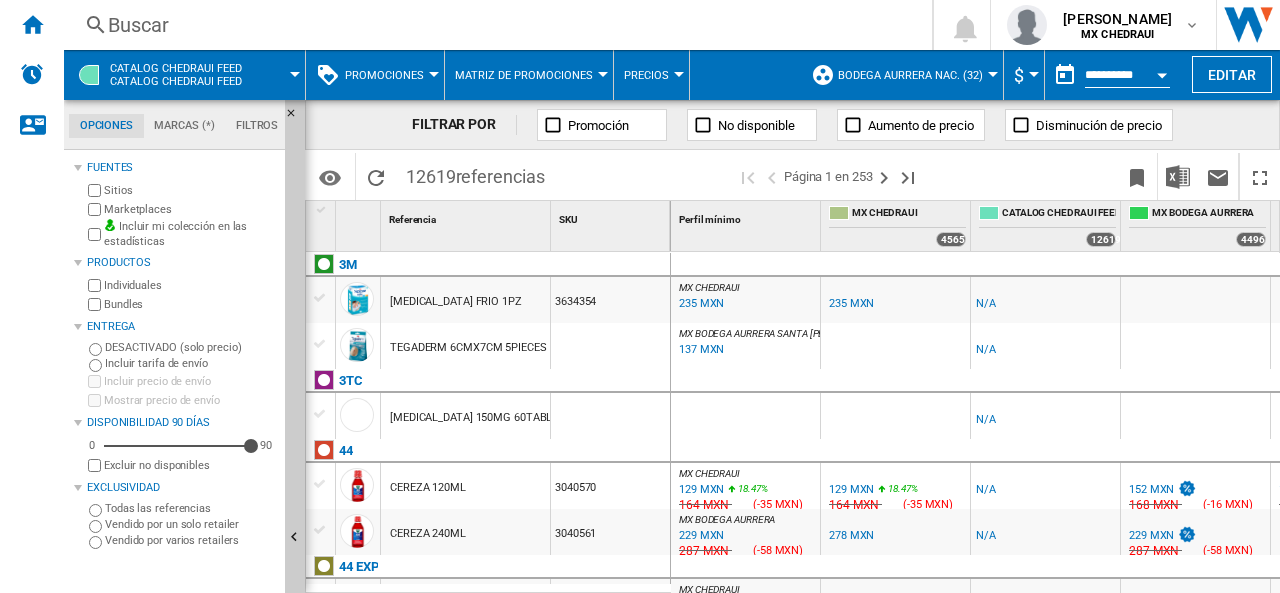 click on "Buscar" at bounding box center [494, 25] 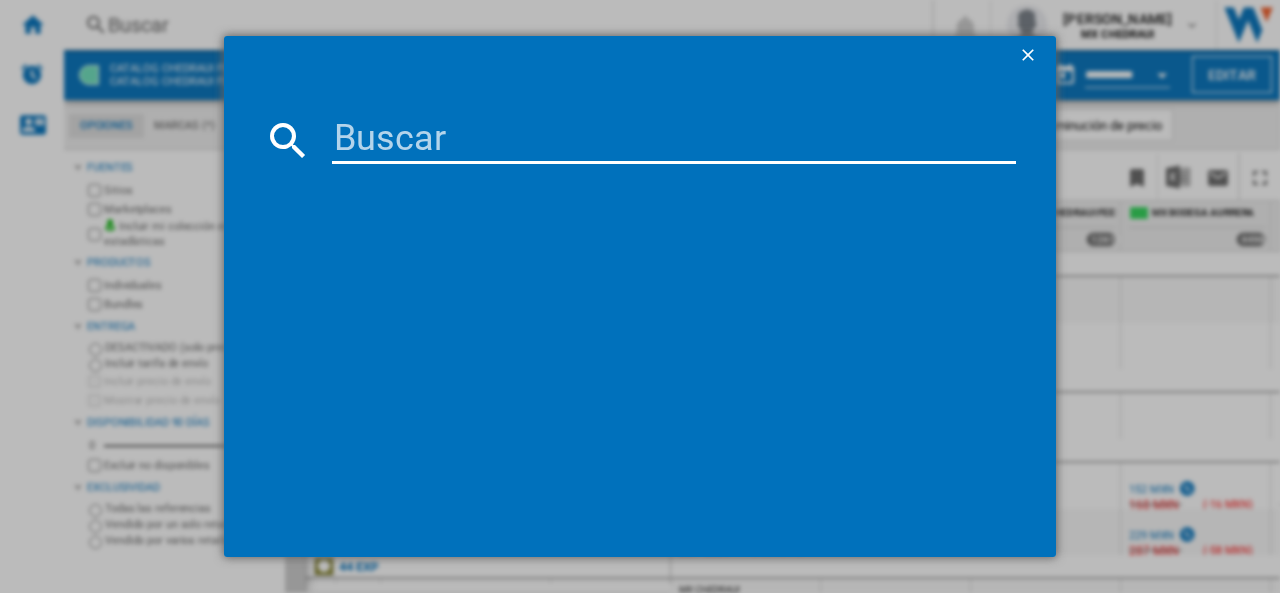 click at bounding box center (1030, 57) 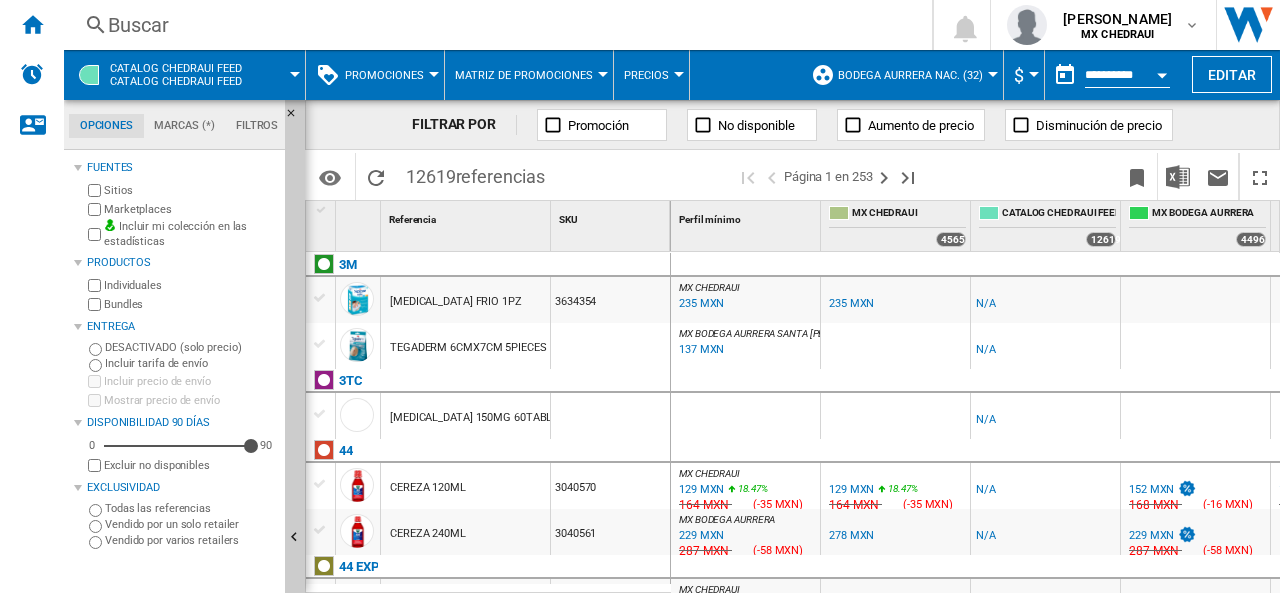 scroll, scrollTop: 89, scrollLeft: 0, axis: vertical 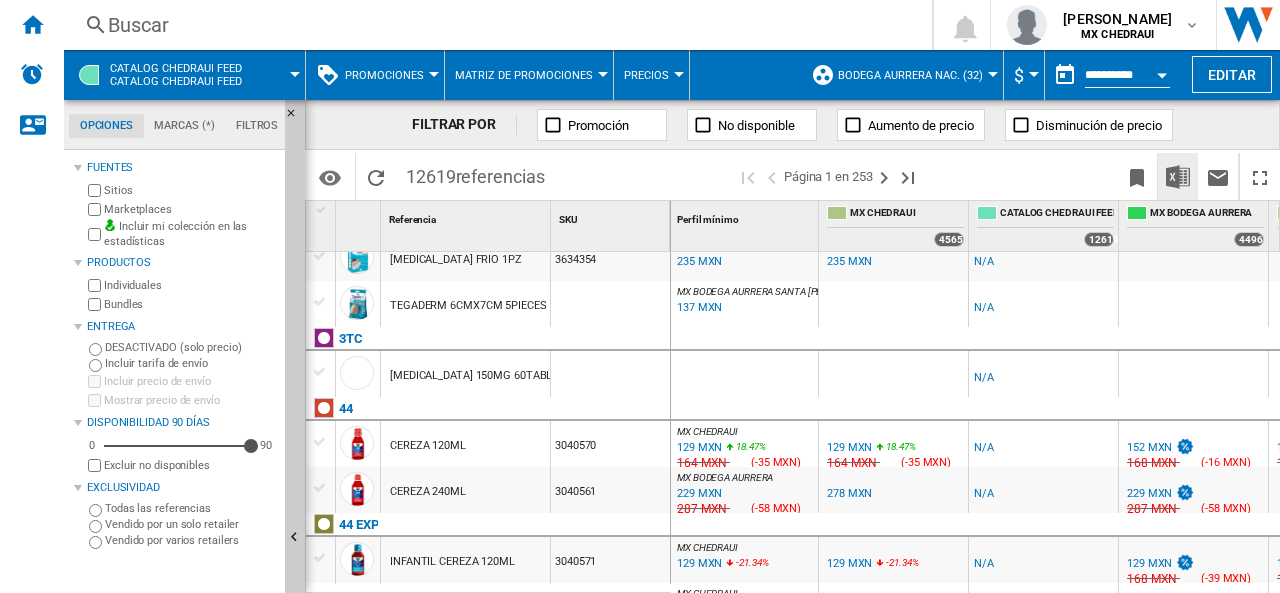 click at bounding box center (1178, 177) 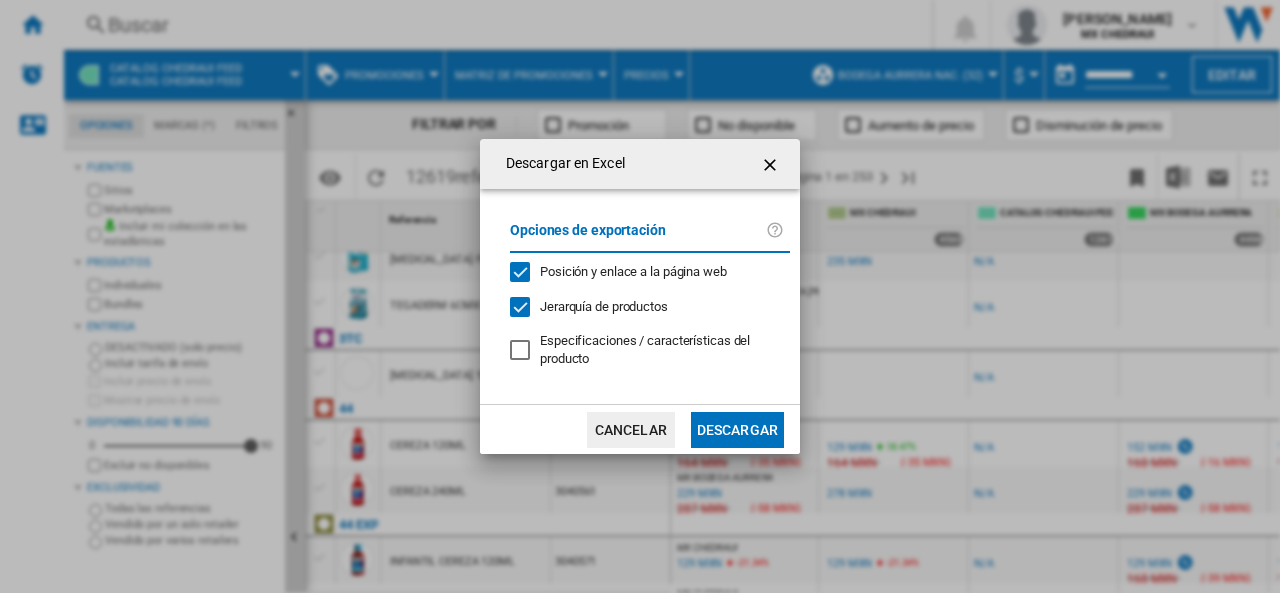 click on "Descargar" 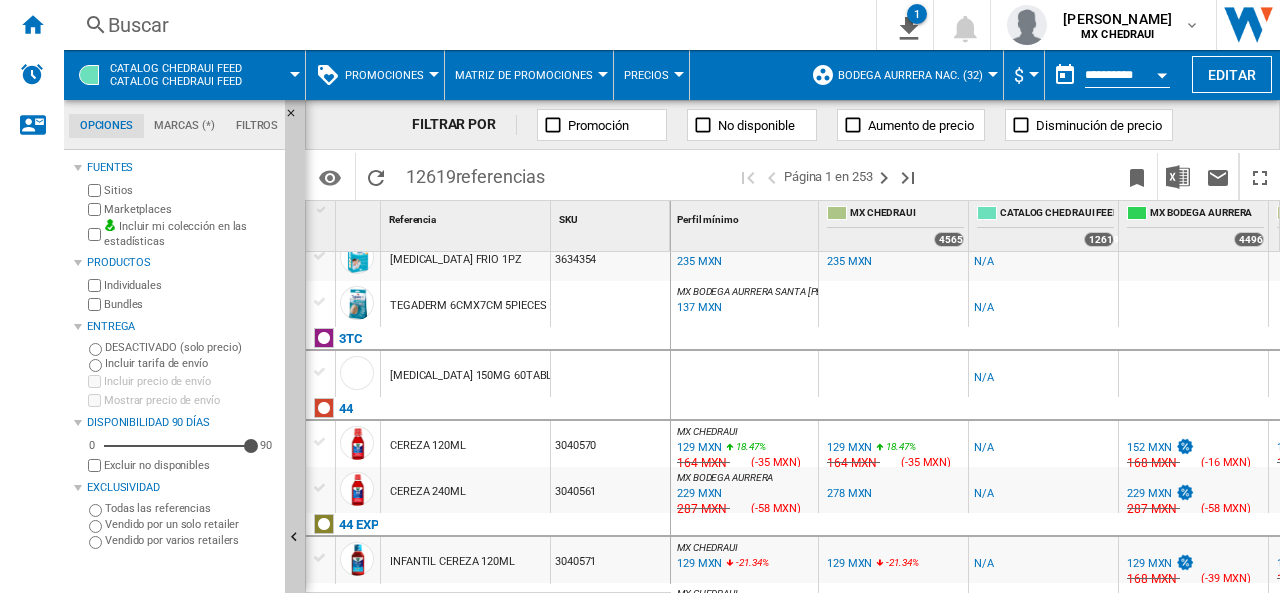 click on "Bodega Aurrera Nac. (32)" at bounding box center [915, 75] 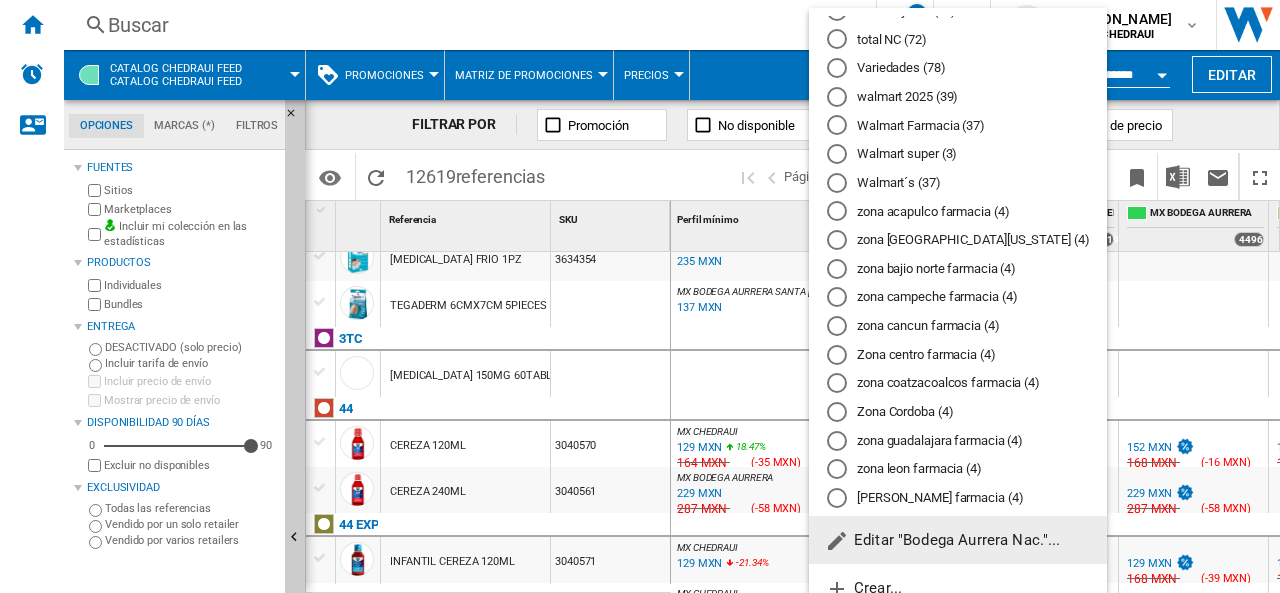 scroll, scrollTop: 656, scrollLeft: 0, axis: vertical 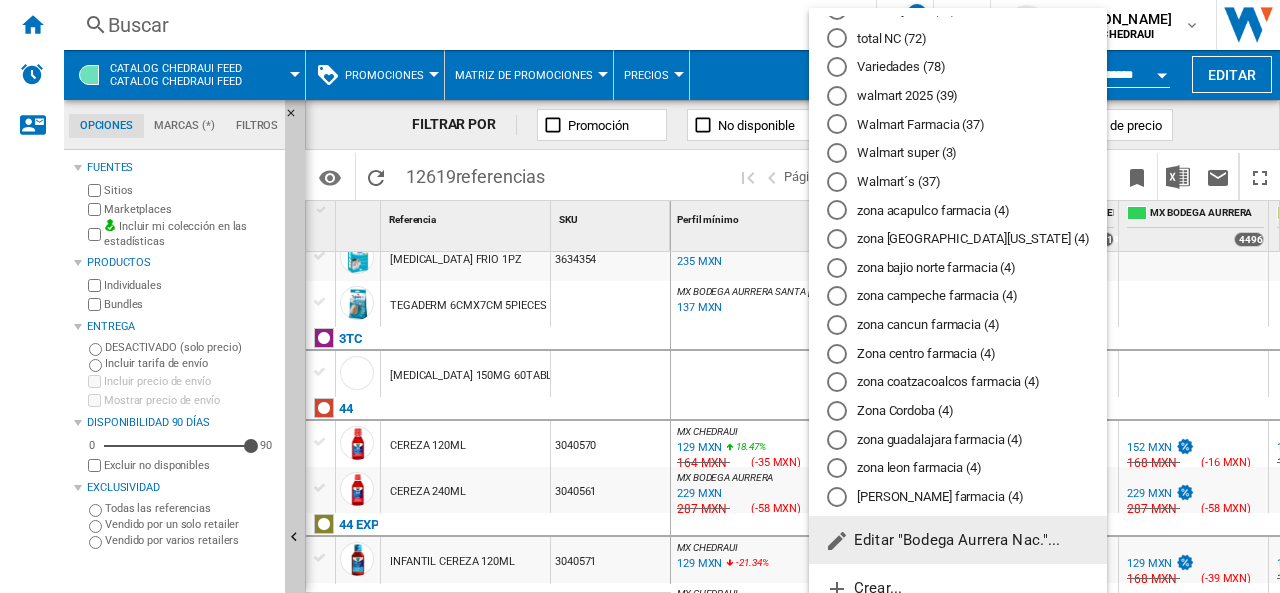 click on "Walmart Farmacia (37)" at bounding box center [958, 124] 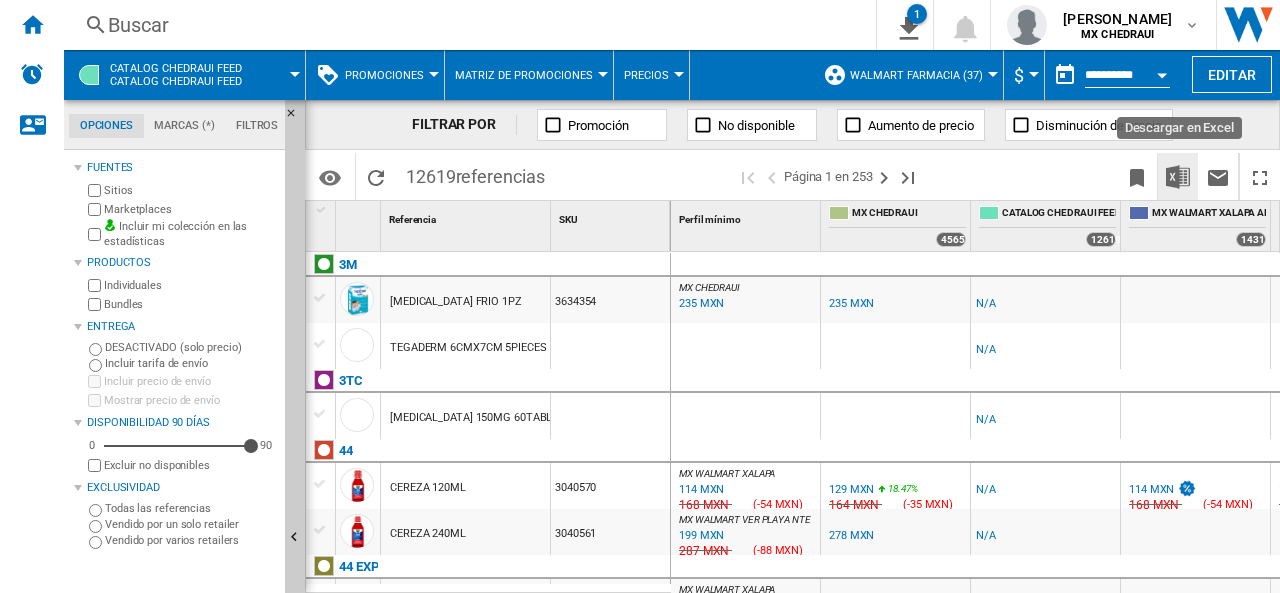 click at bounding box center (1178, 177) 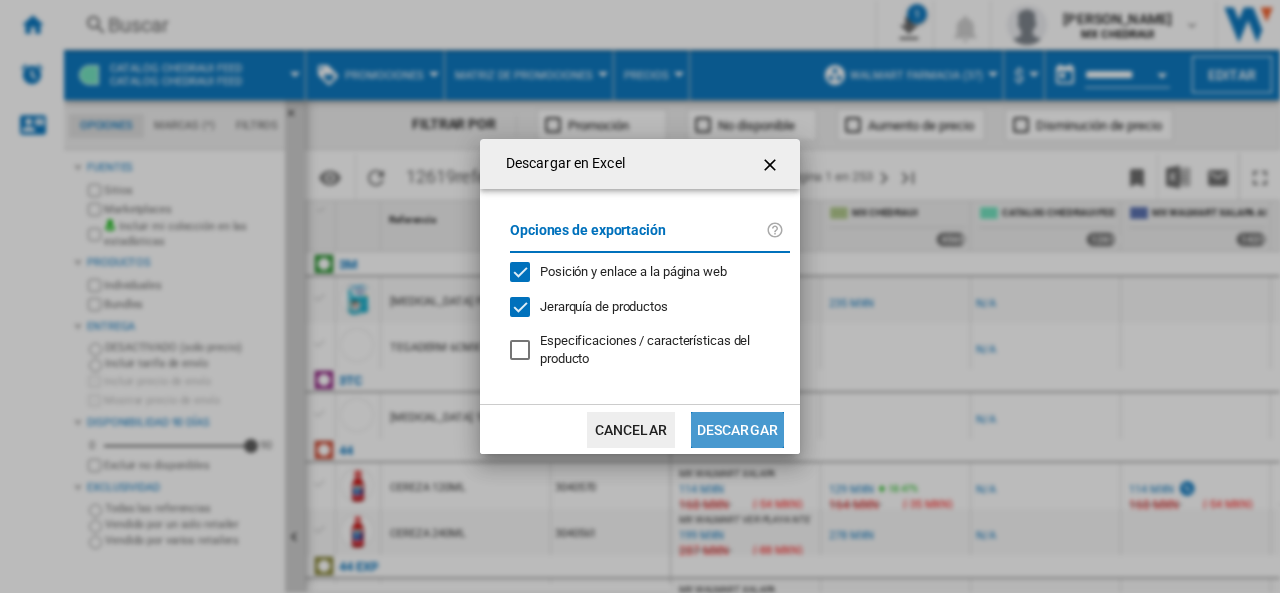 click on "Descargar" 